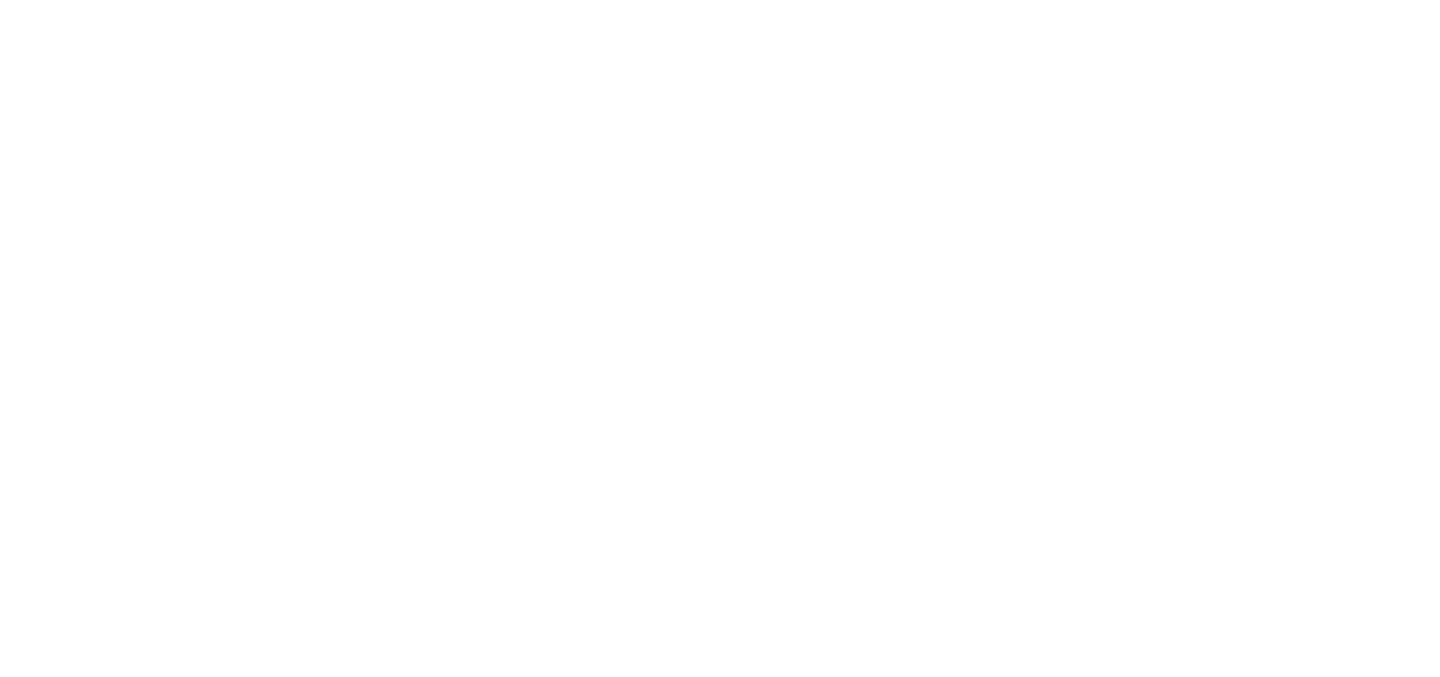 scroll, scrollTop: 0, scrollLeft: 0, axis: both 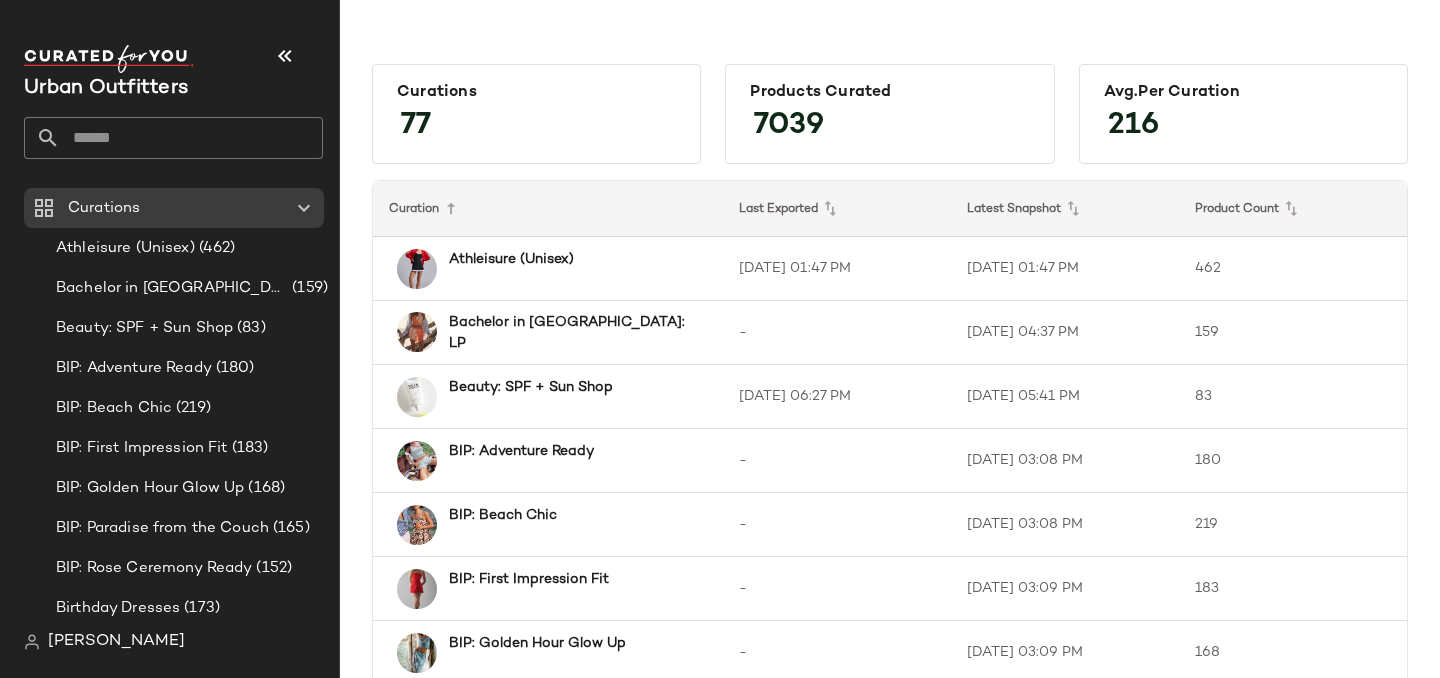 click 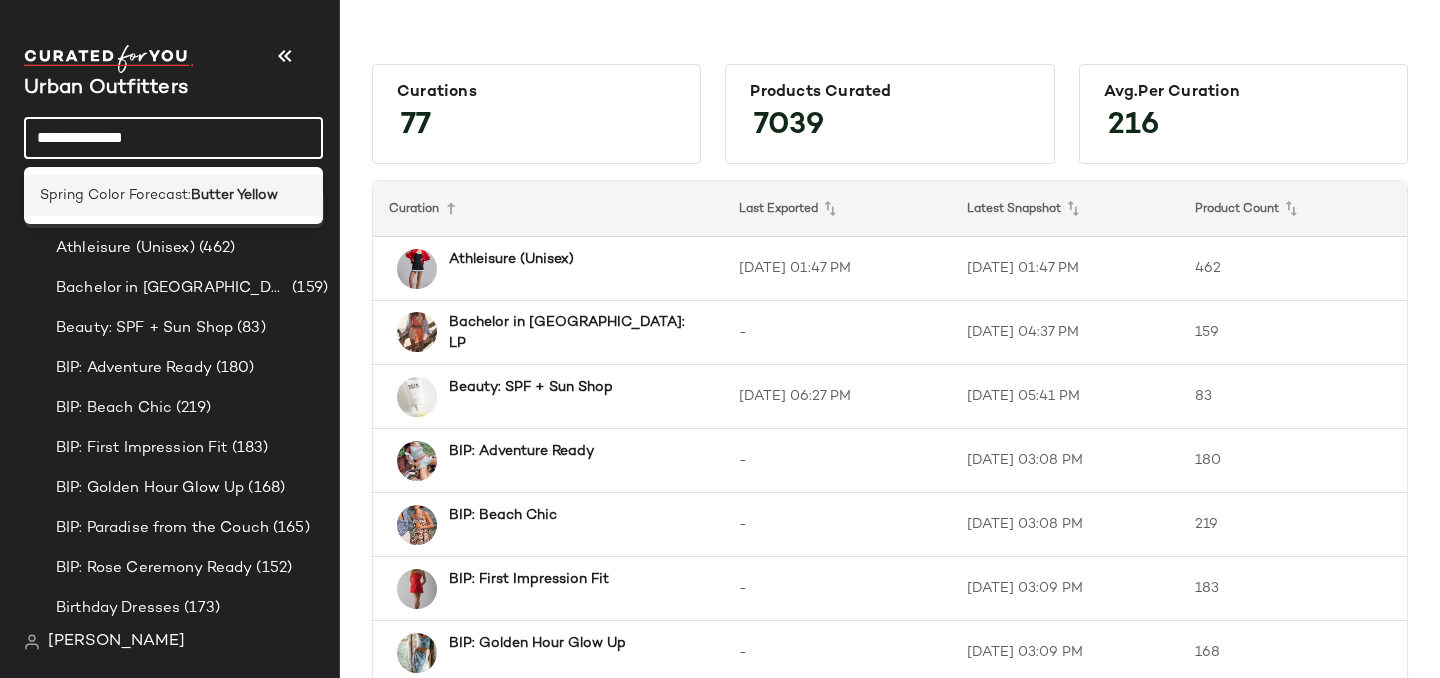 type on "**********" 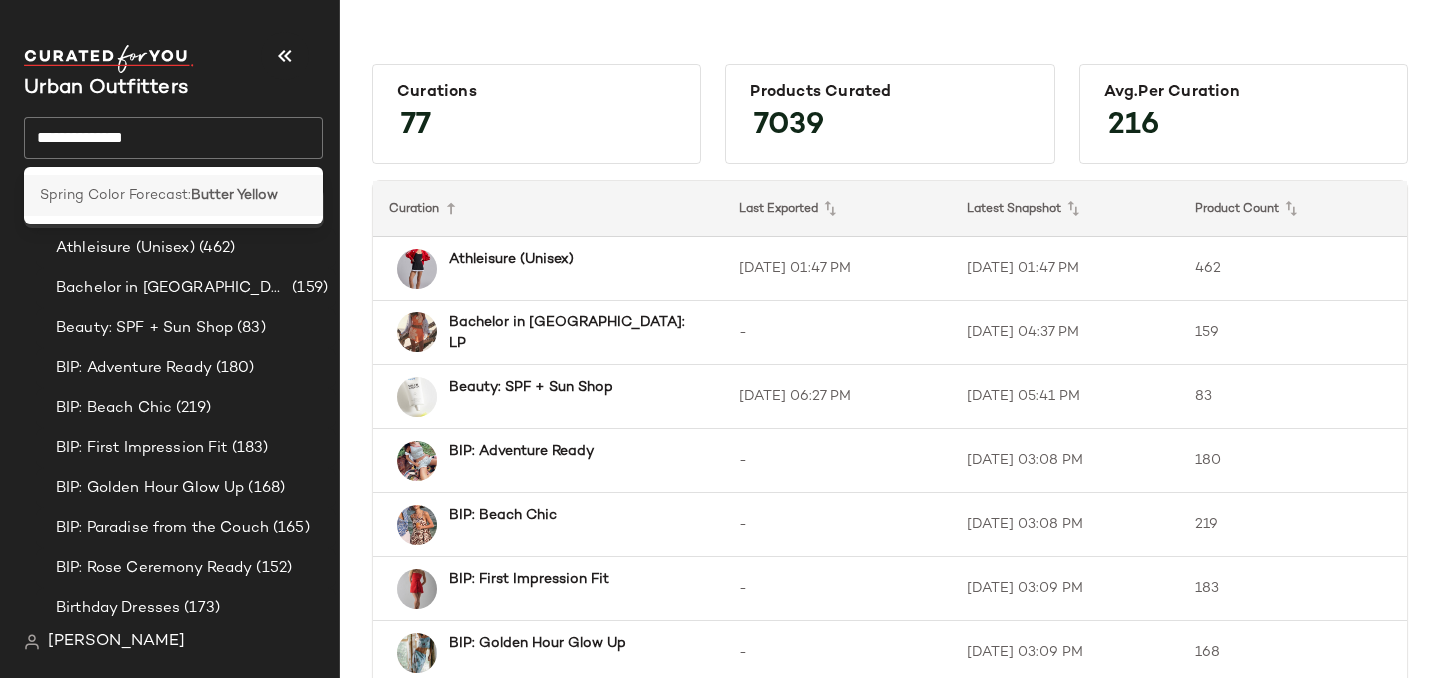 click on "Spring Color Forecast:" at bounding box center [115, 195] 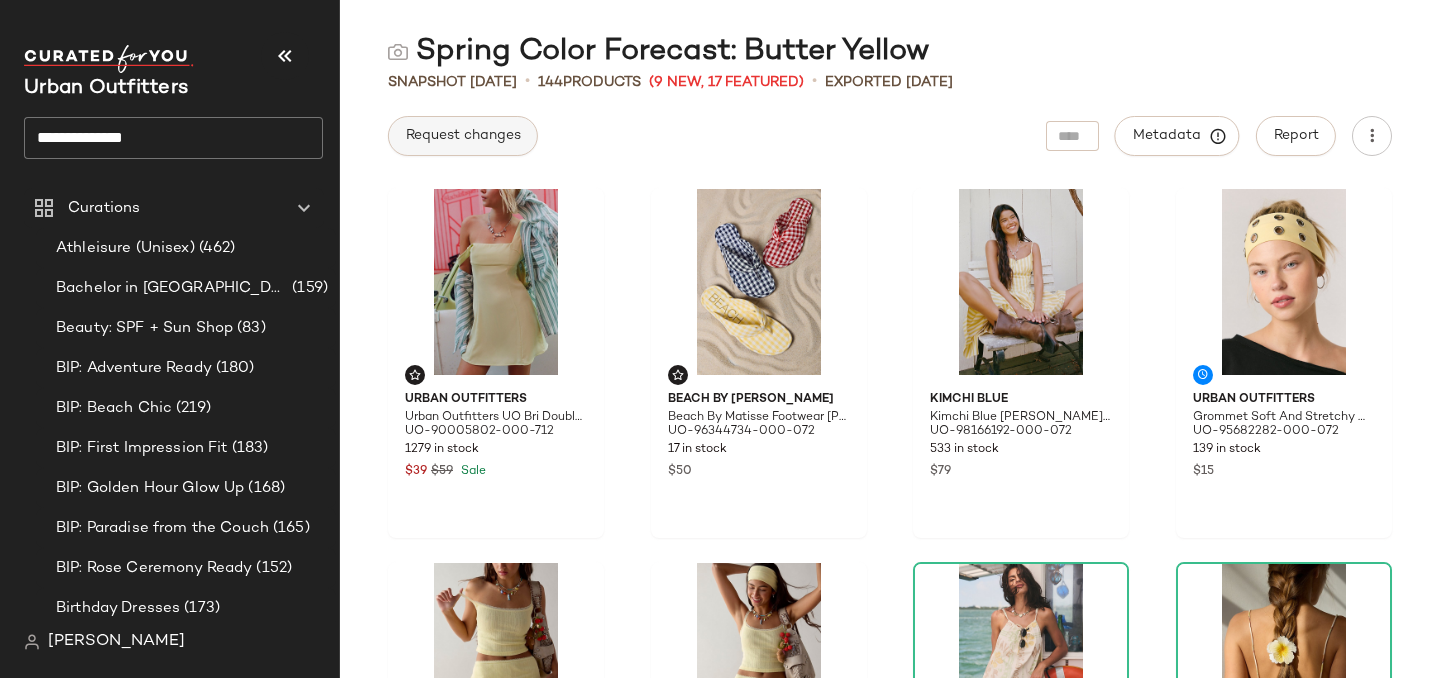 click on "Request changes" 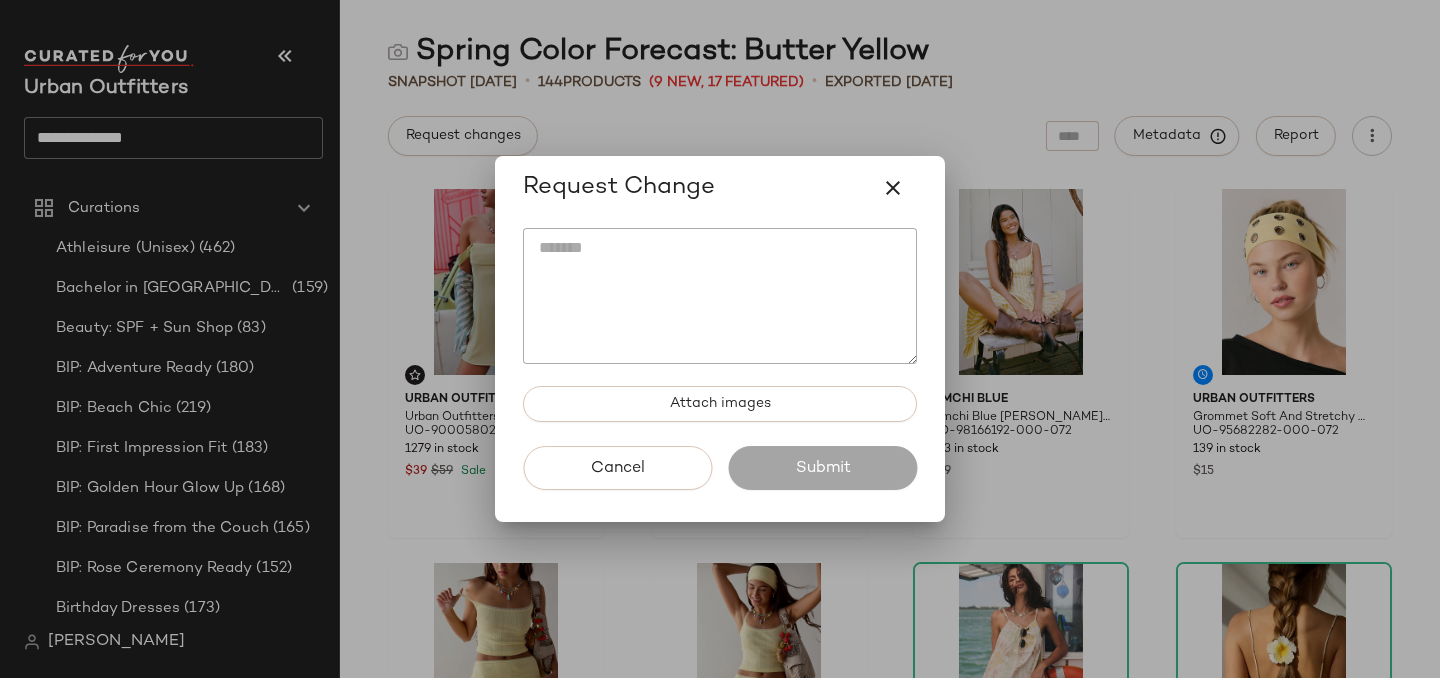 click 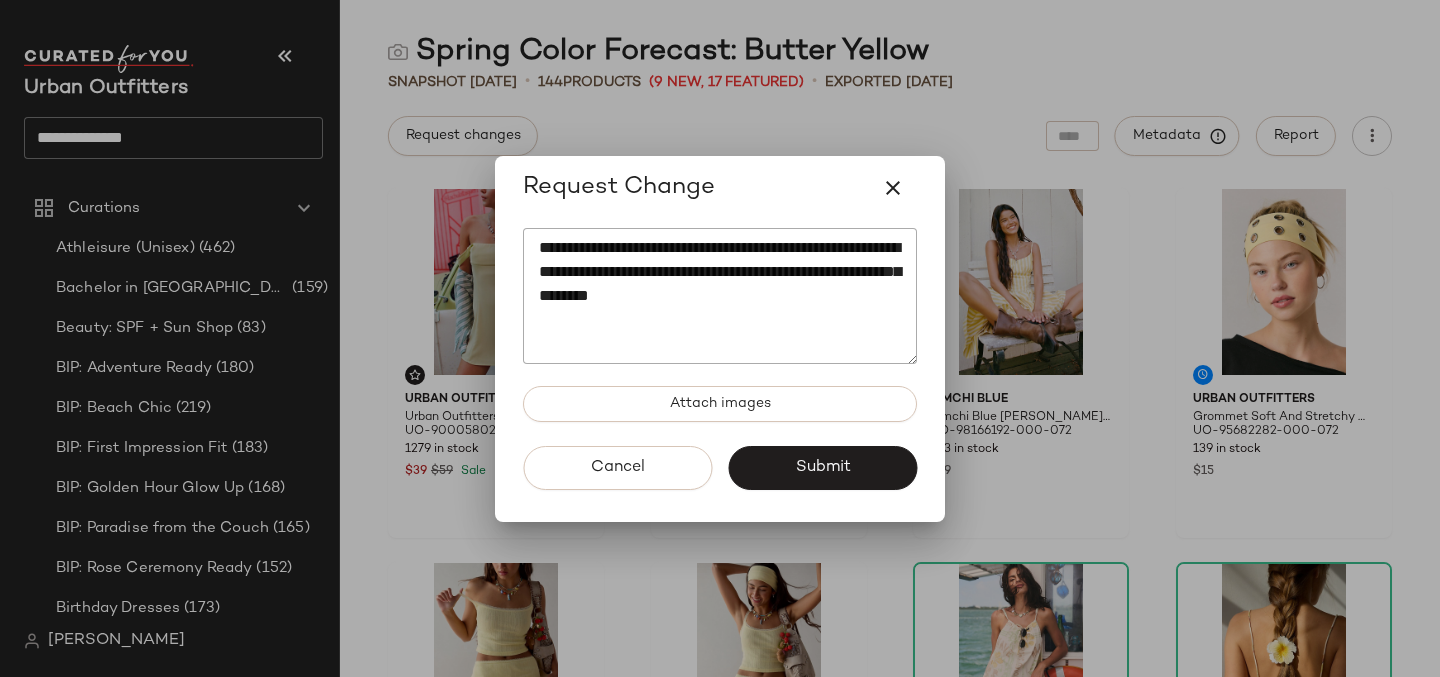 click on "**********" 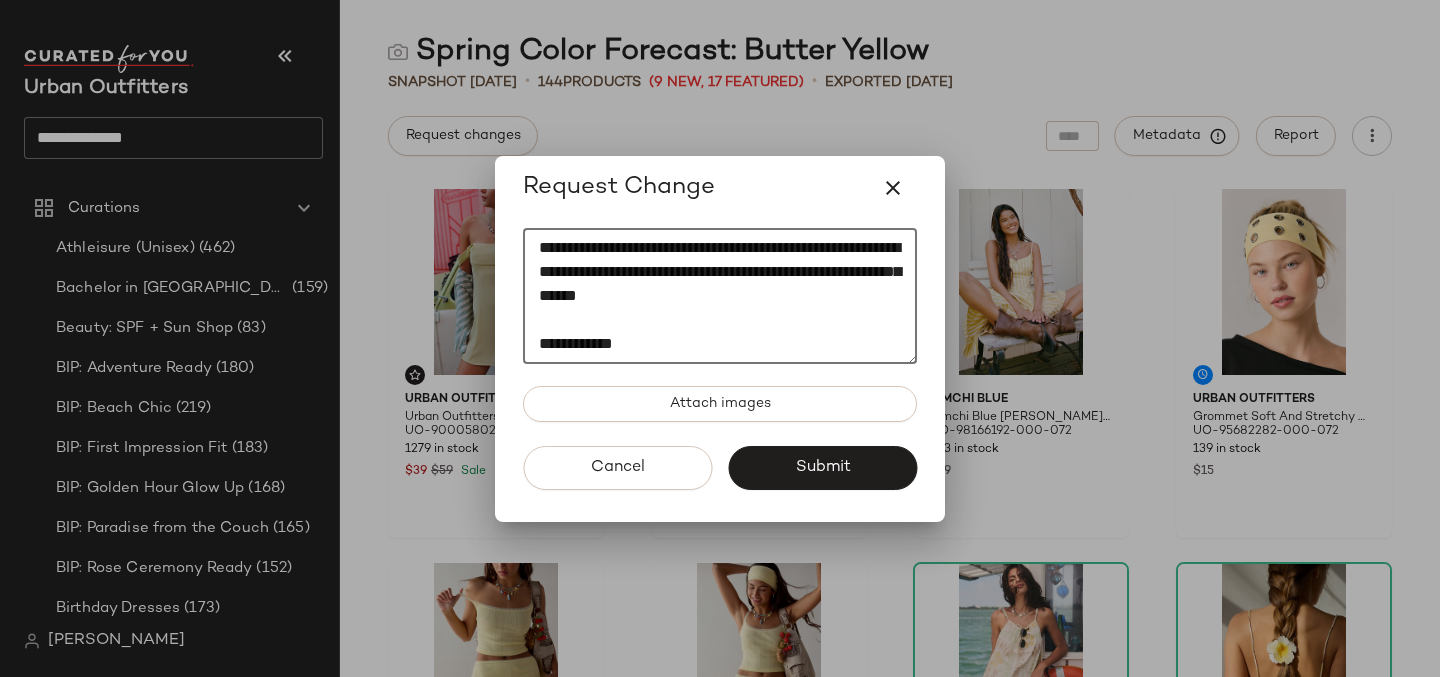 paste on "**********" 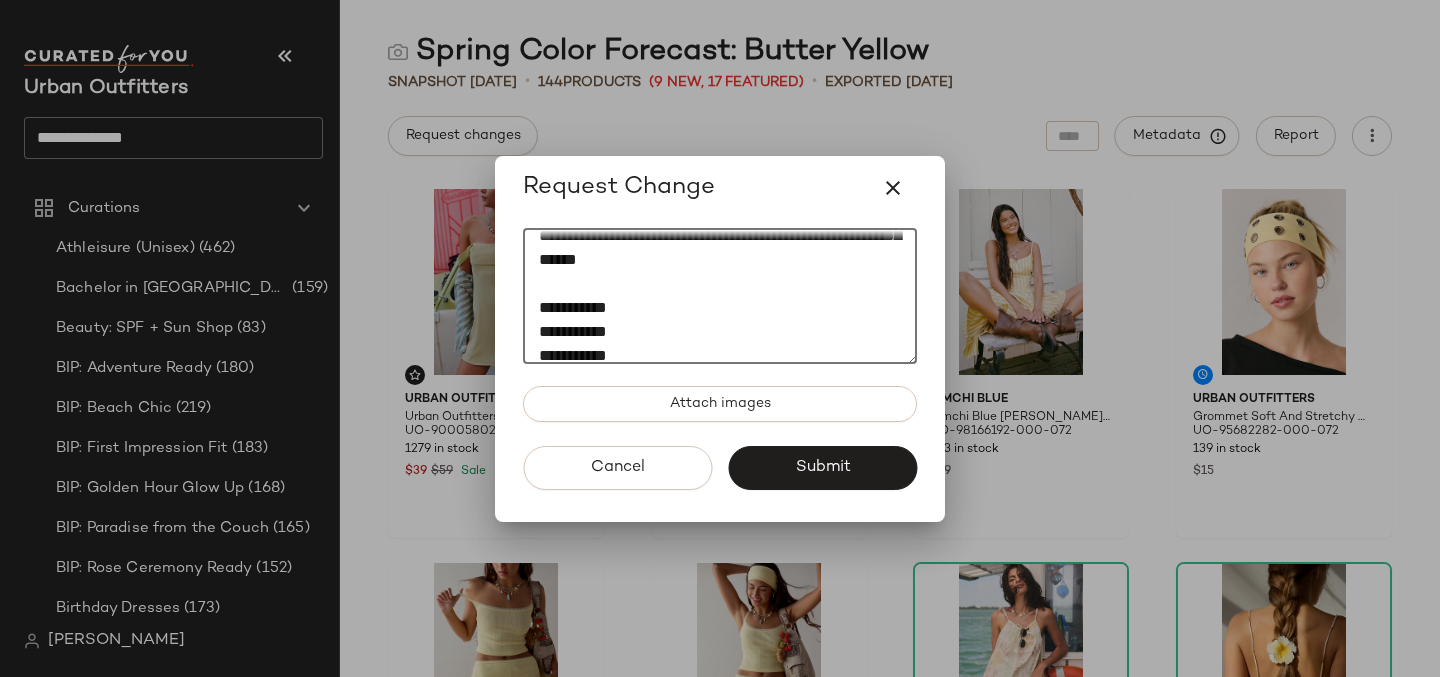 scroll, scrollTop: 108, scrollLeft: 0, axis: vertical 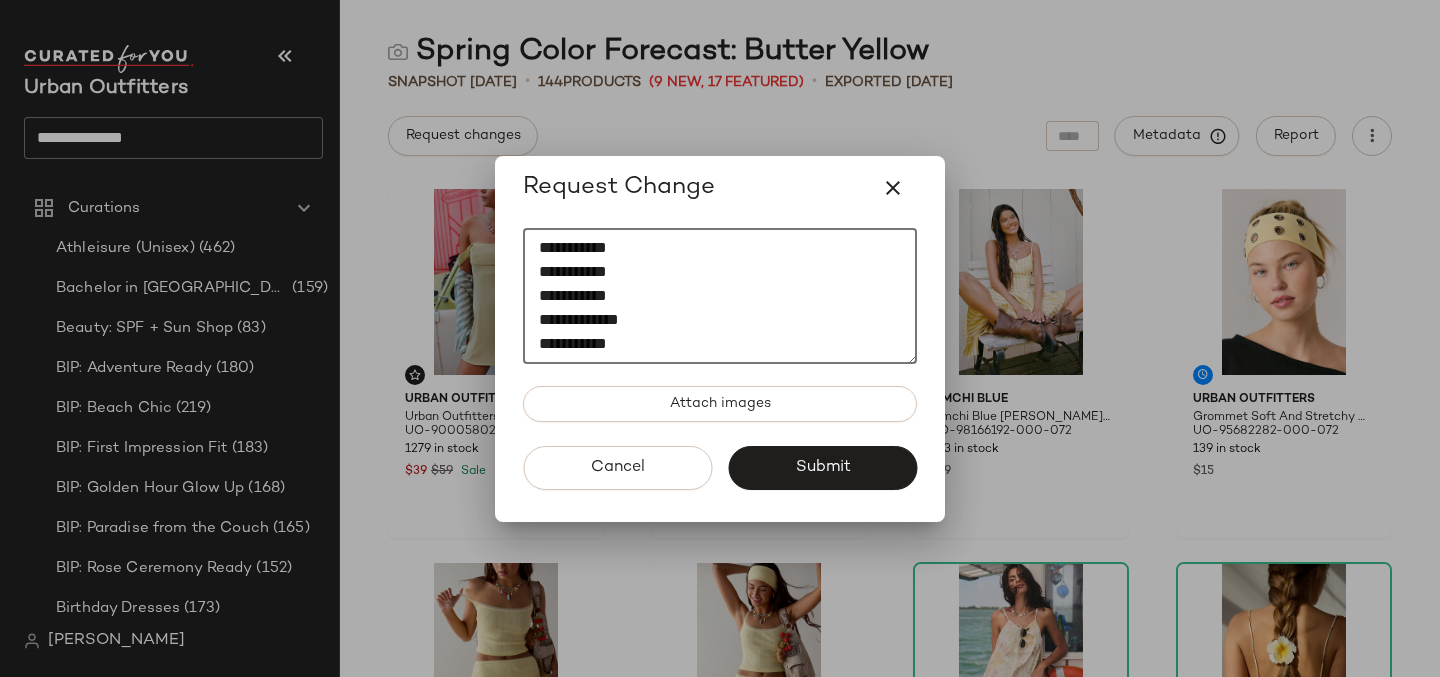 click on "**********" 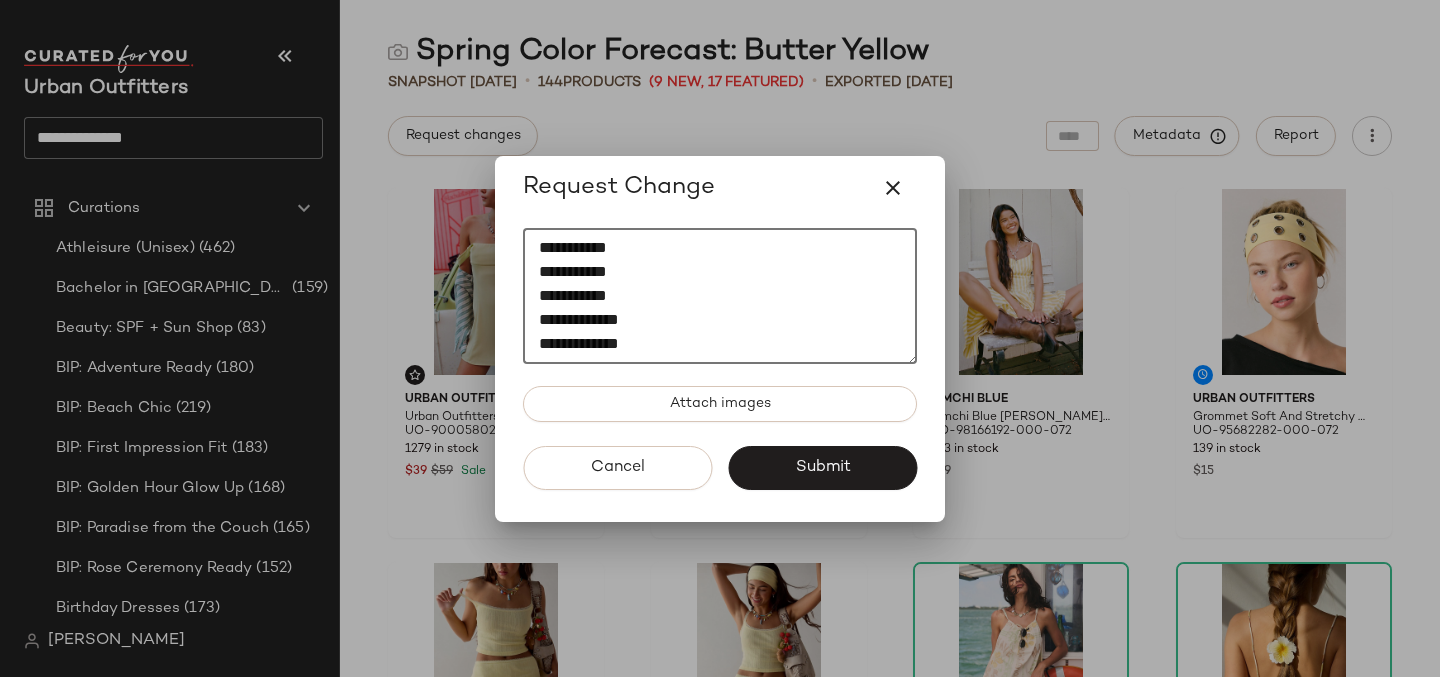 scroll, scrollTop: 156, scrollLeft: 0, axis: vertical 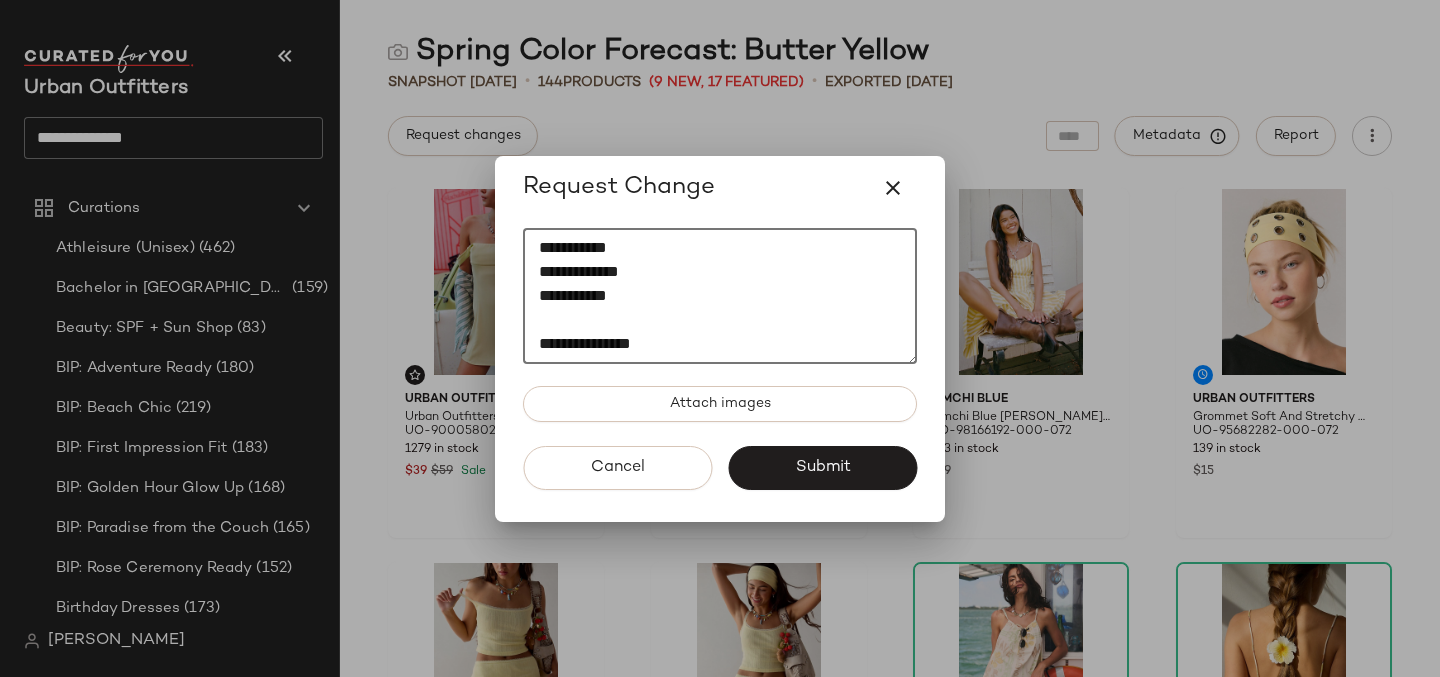 paste on "**********" 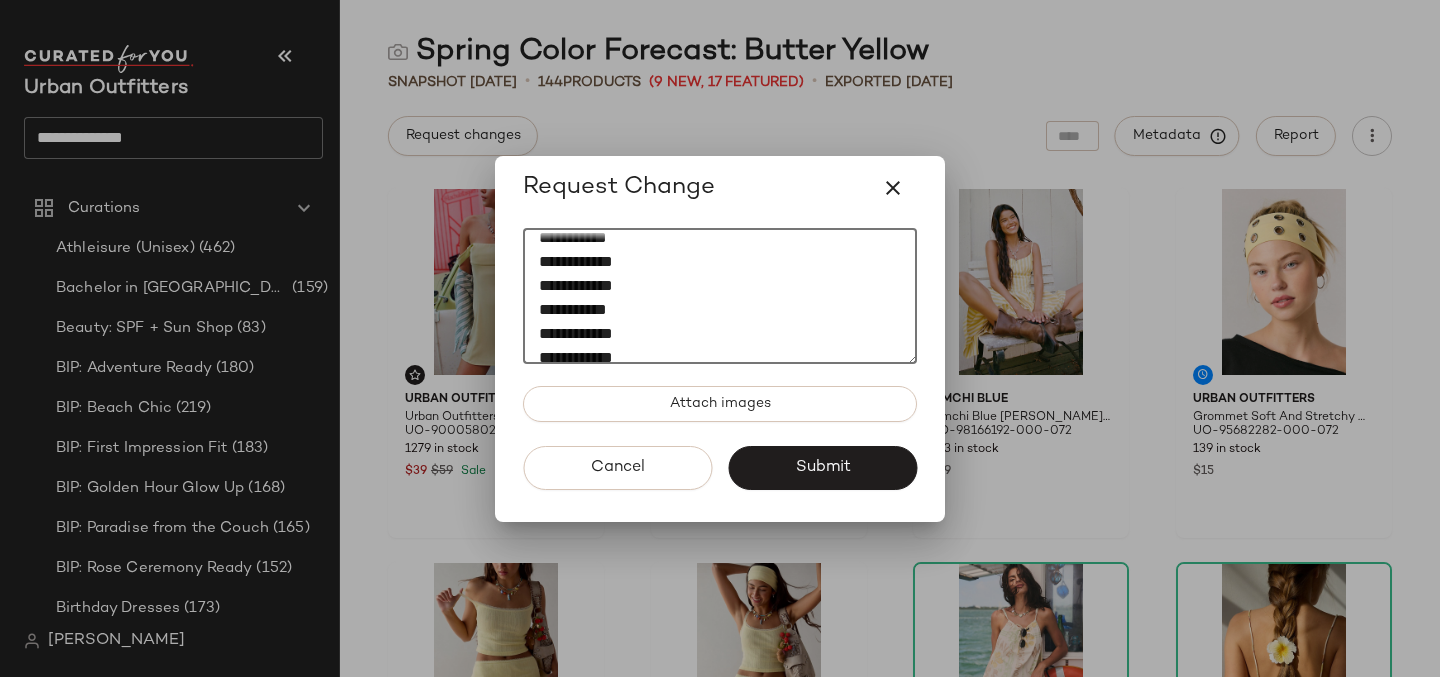 scroll, scrollTop: 203, scrollLeft: 0, axis: vertical 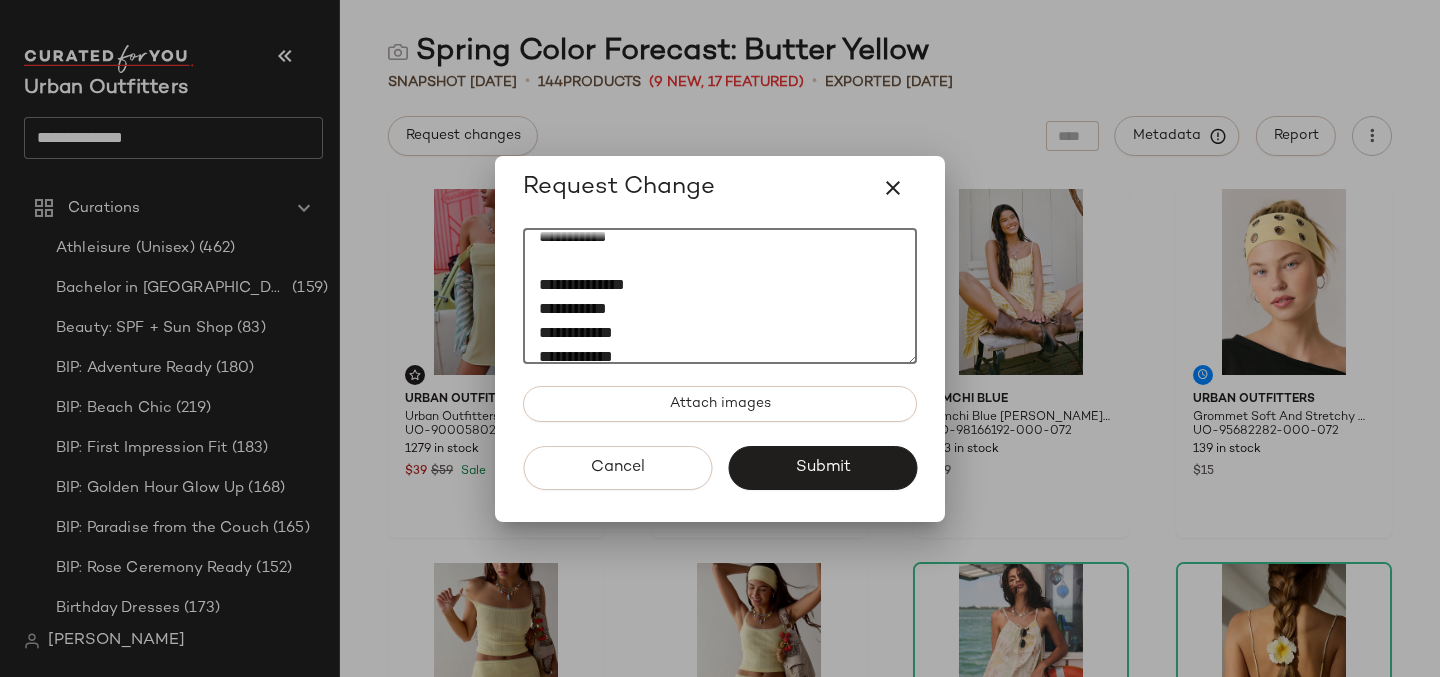 click on "**********" 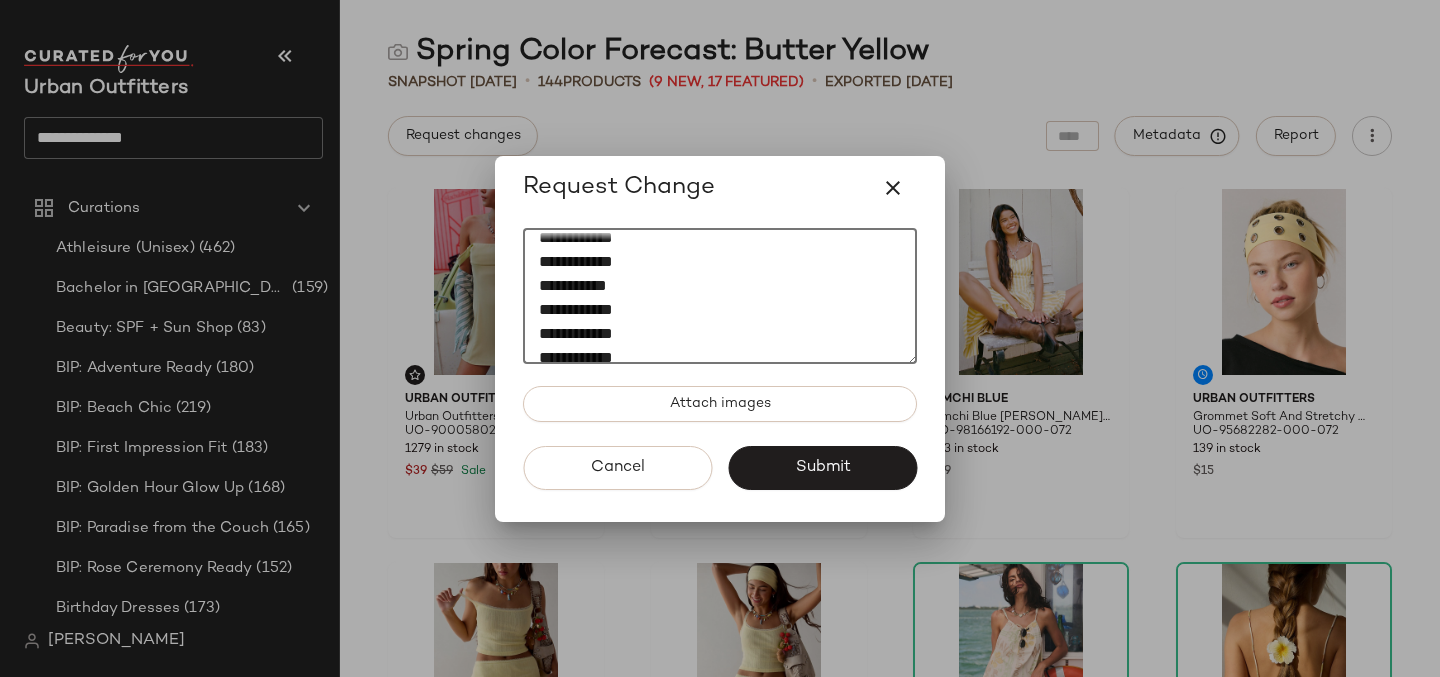 scroll, scrollTop: 299, scrollLeft: 0, axis: vertical 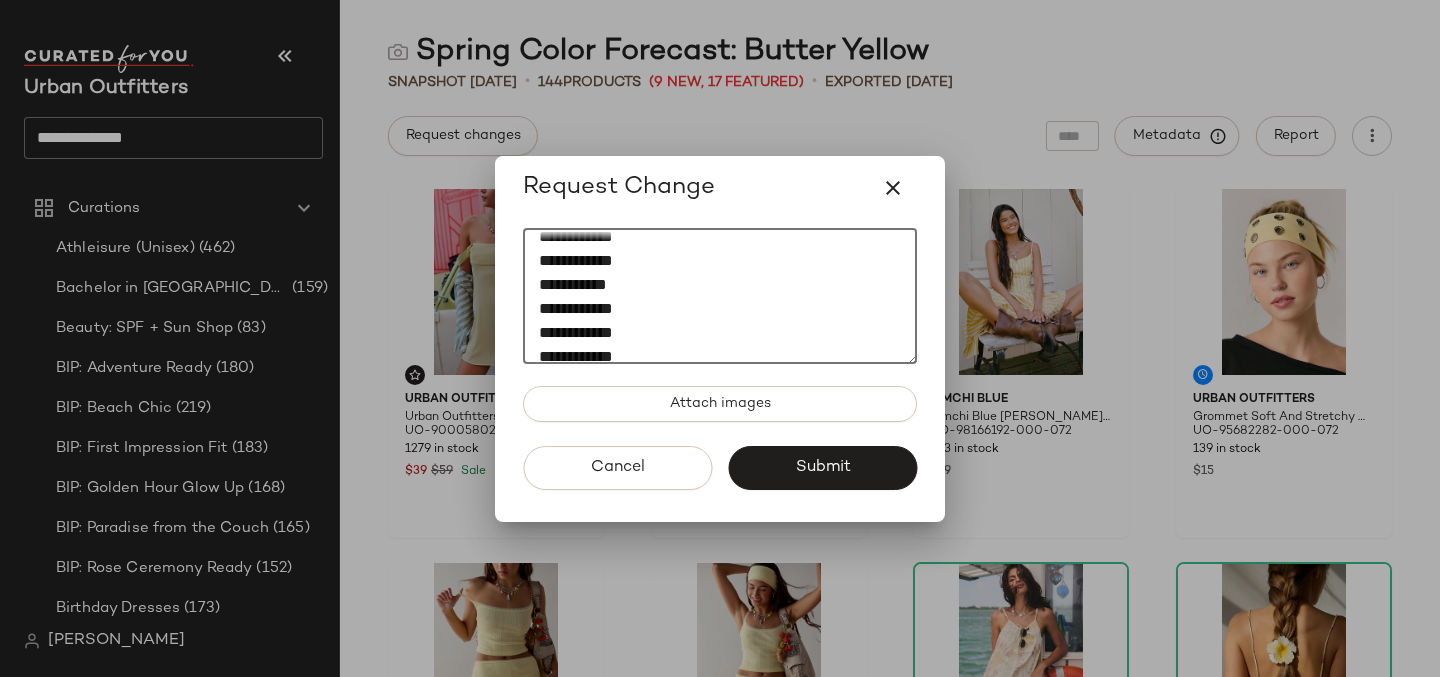 click on "**********" 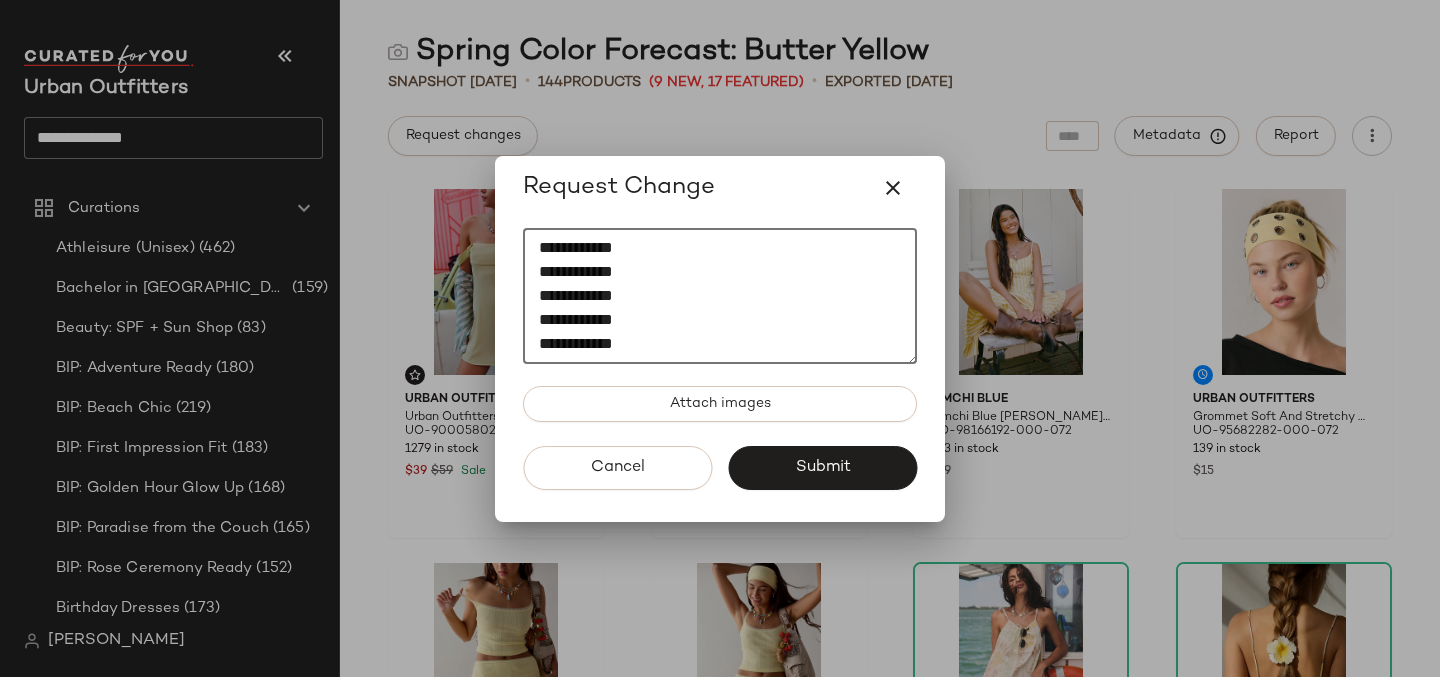 scroll, scrollTop: 382, scrollLeft: 0, axis: vertical 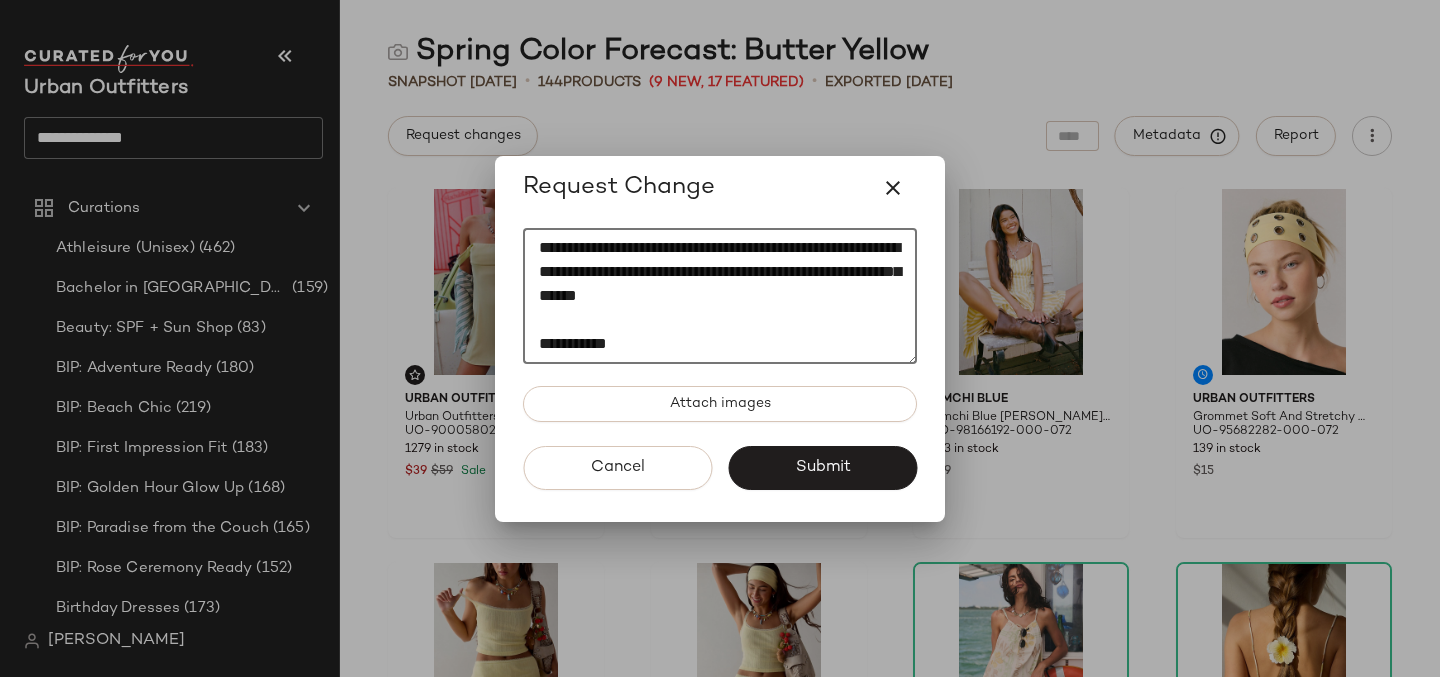 click on "**********" 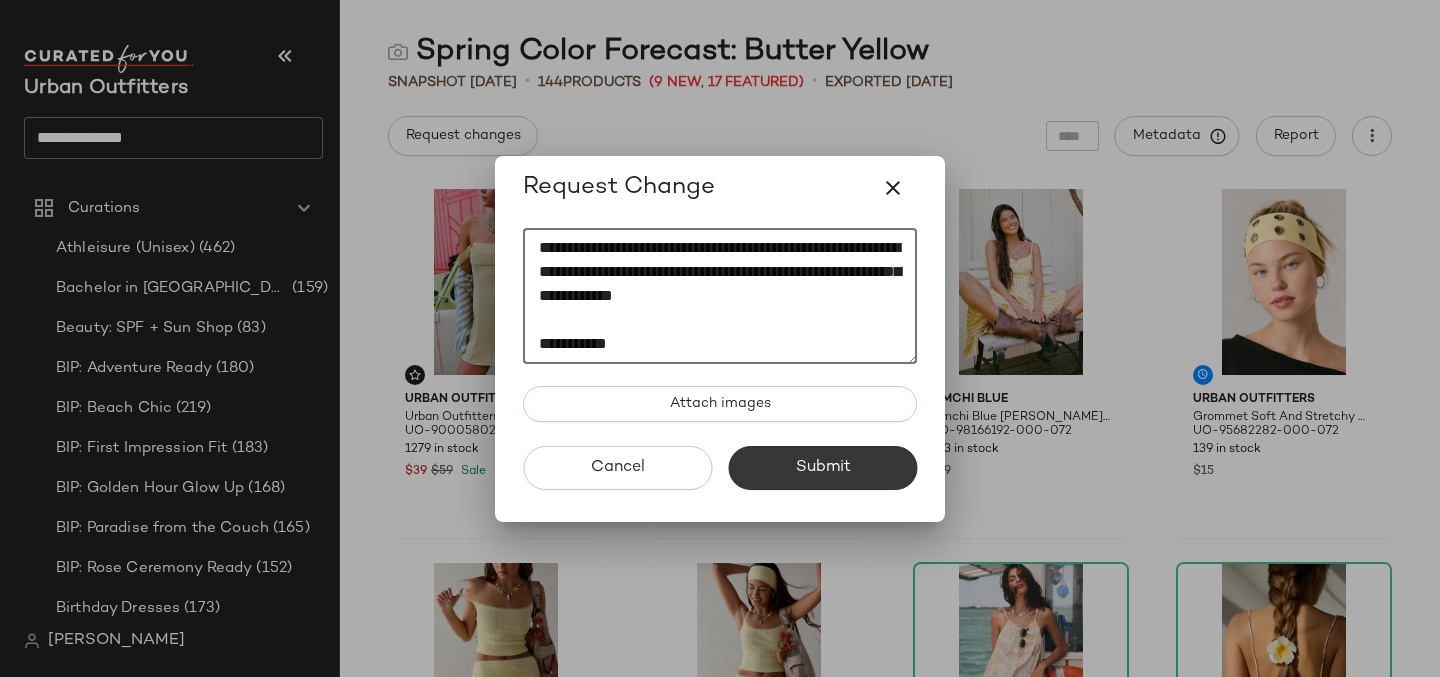type on "**********" 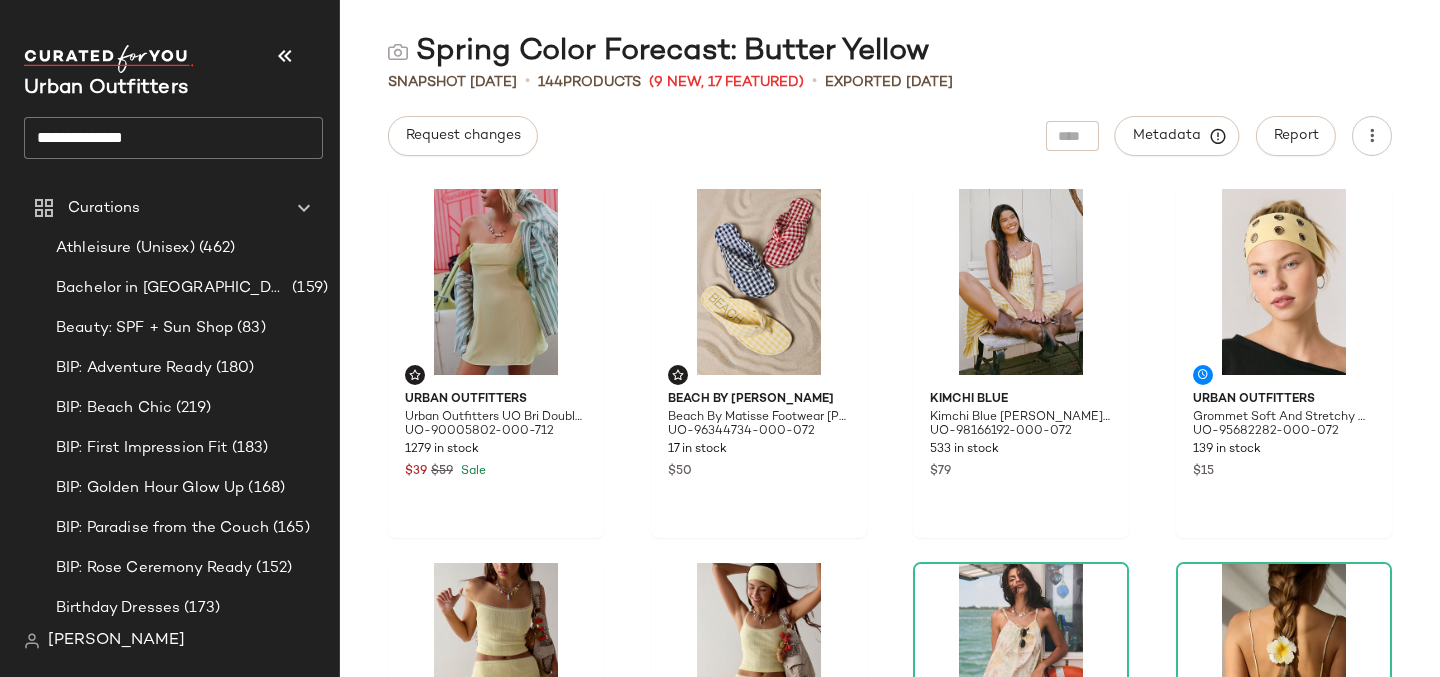click on "**********" 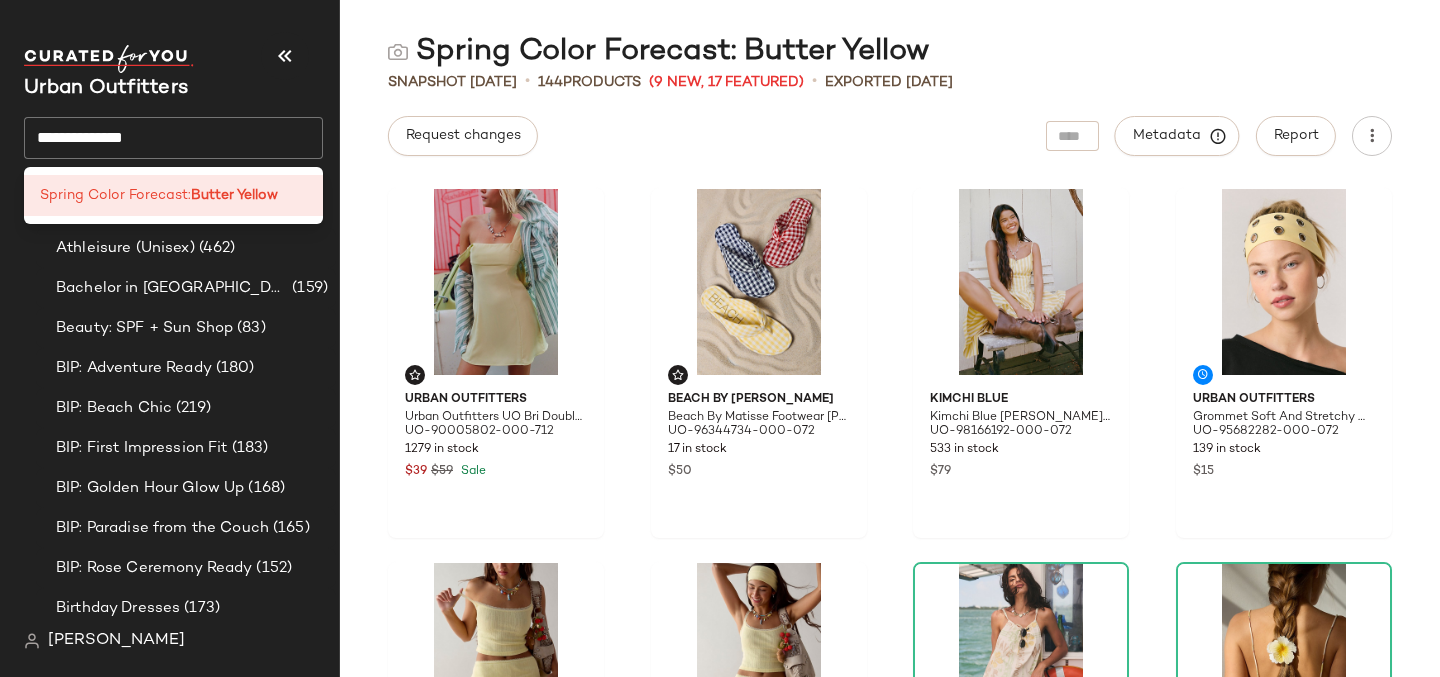 click on "**********" 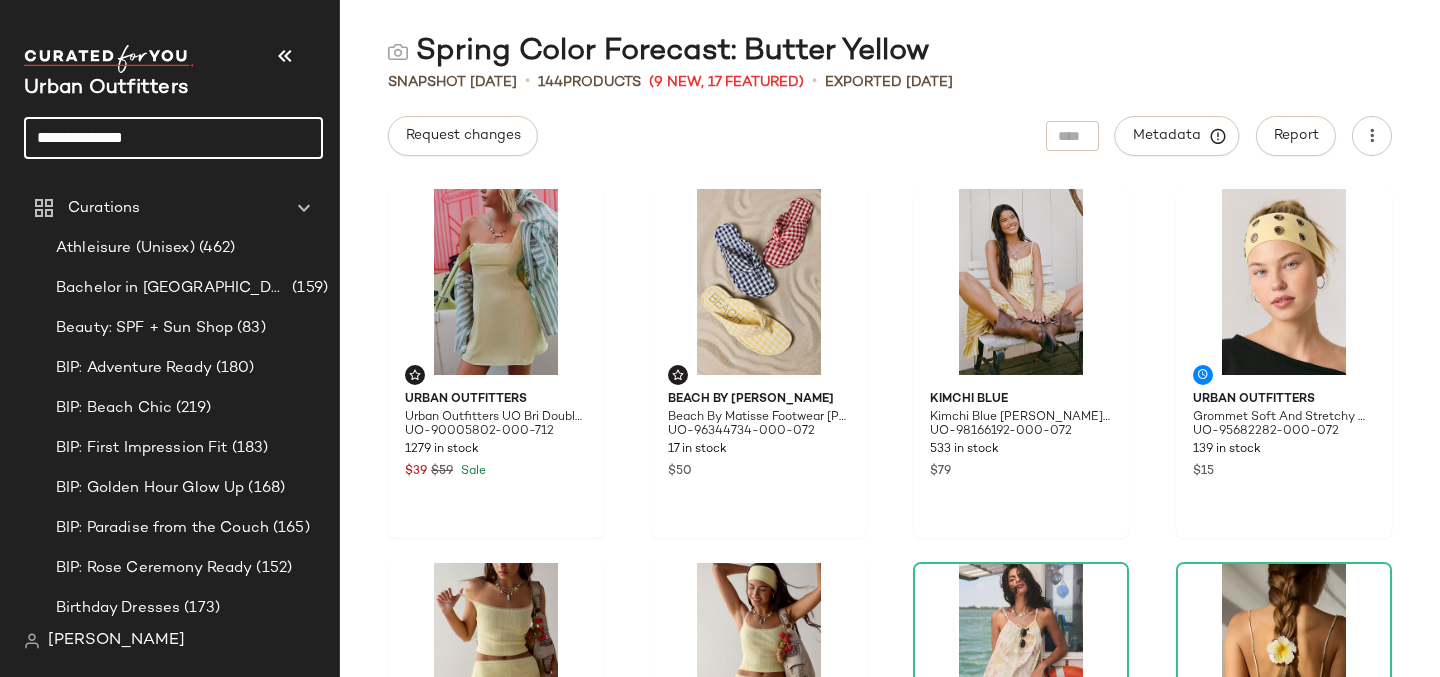 click on "**********" 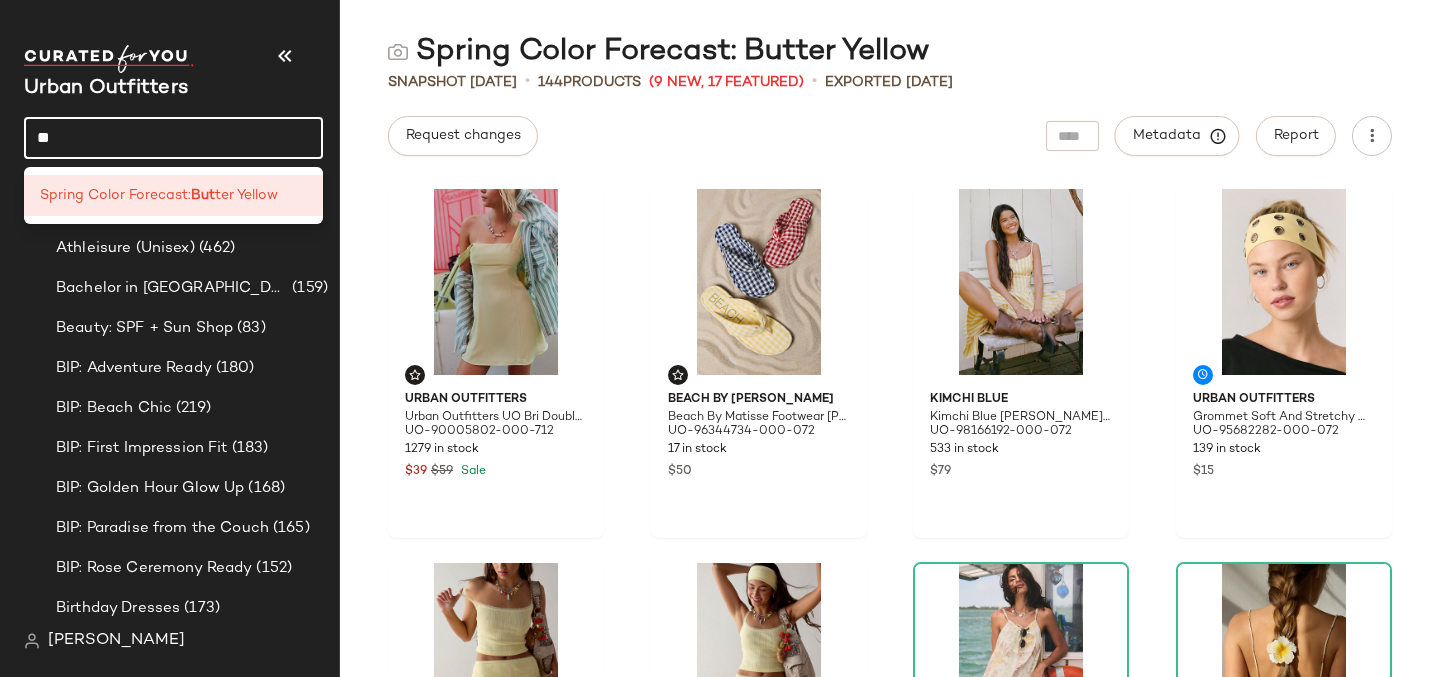 type on "*" 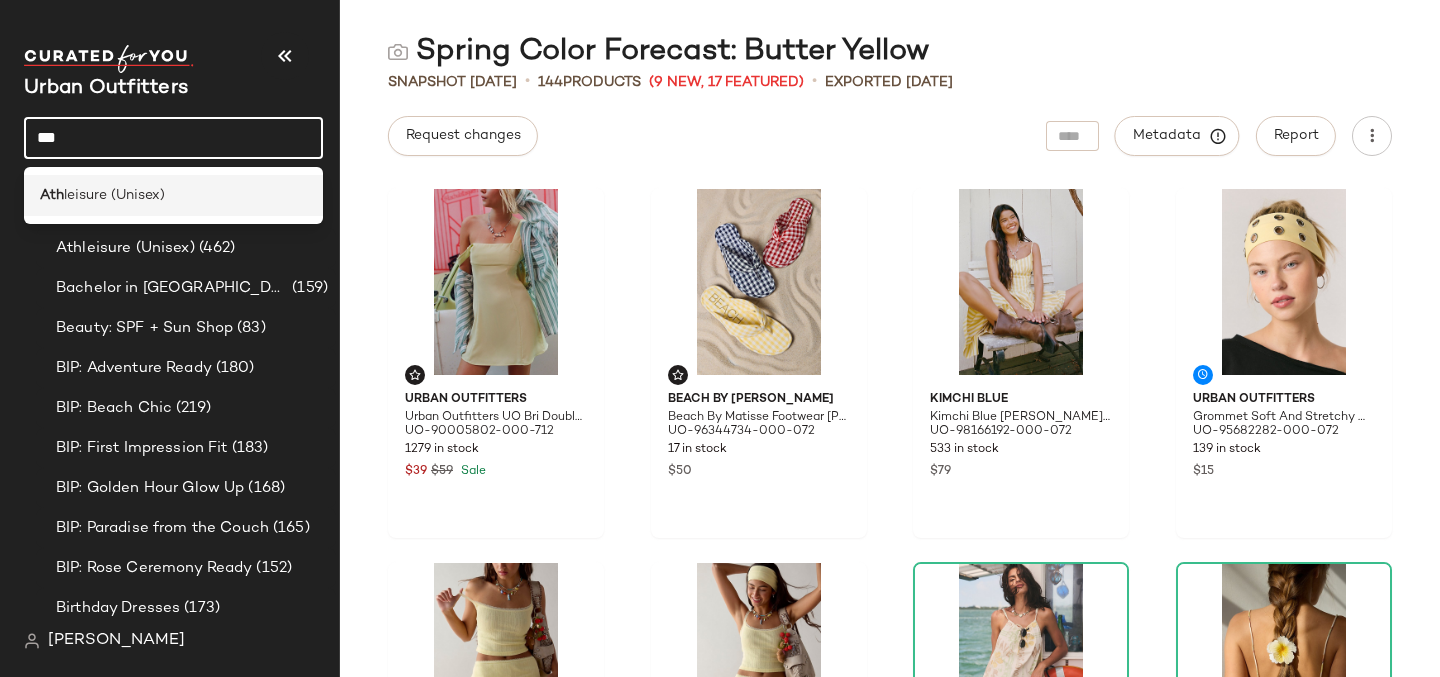 type on "***" 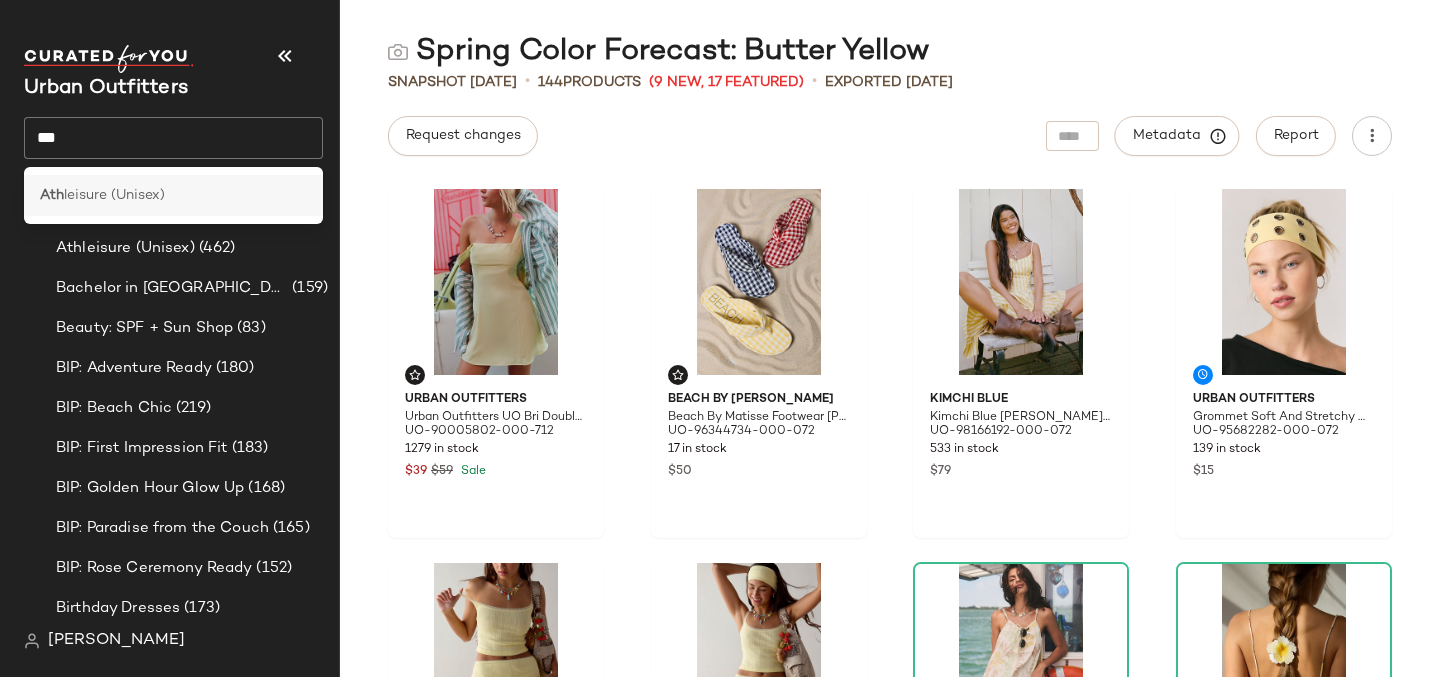 click on "Ath leisure (Unisex)" 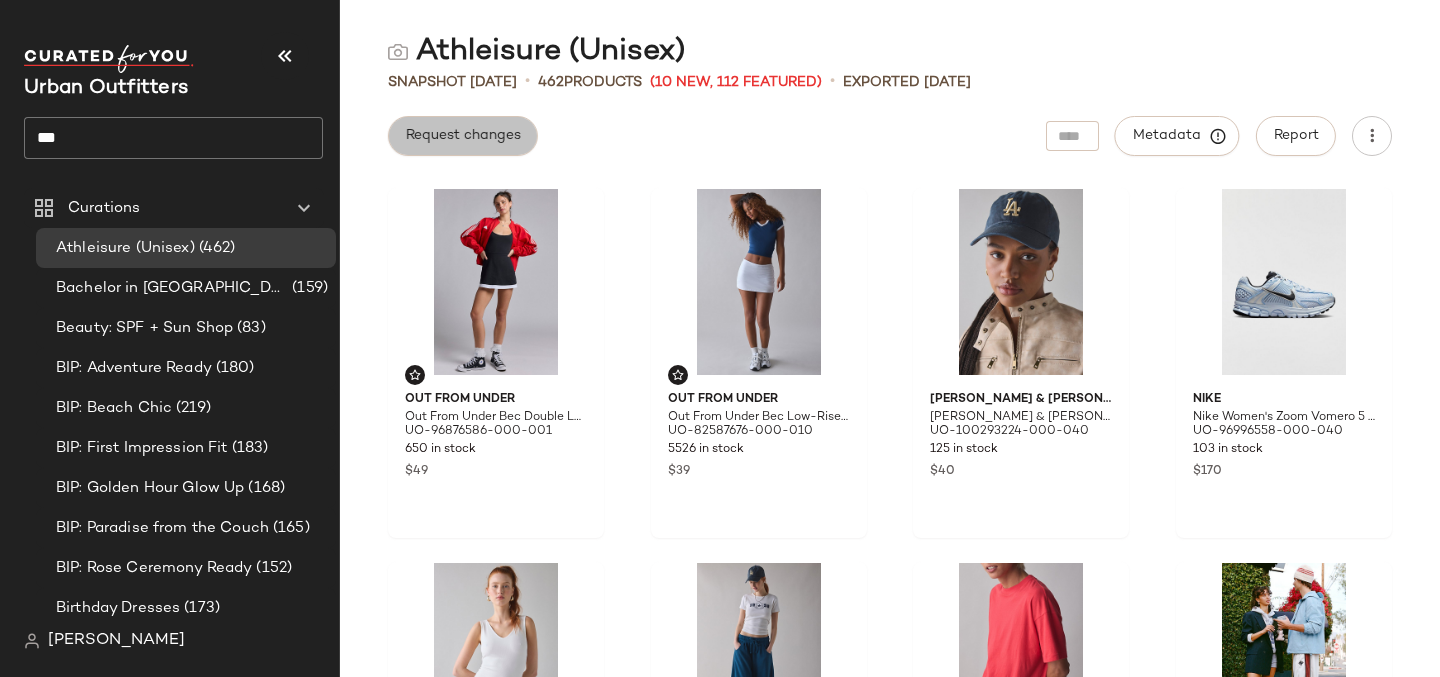 click on "Request changes" 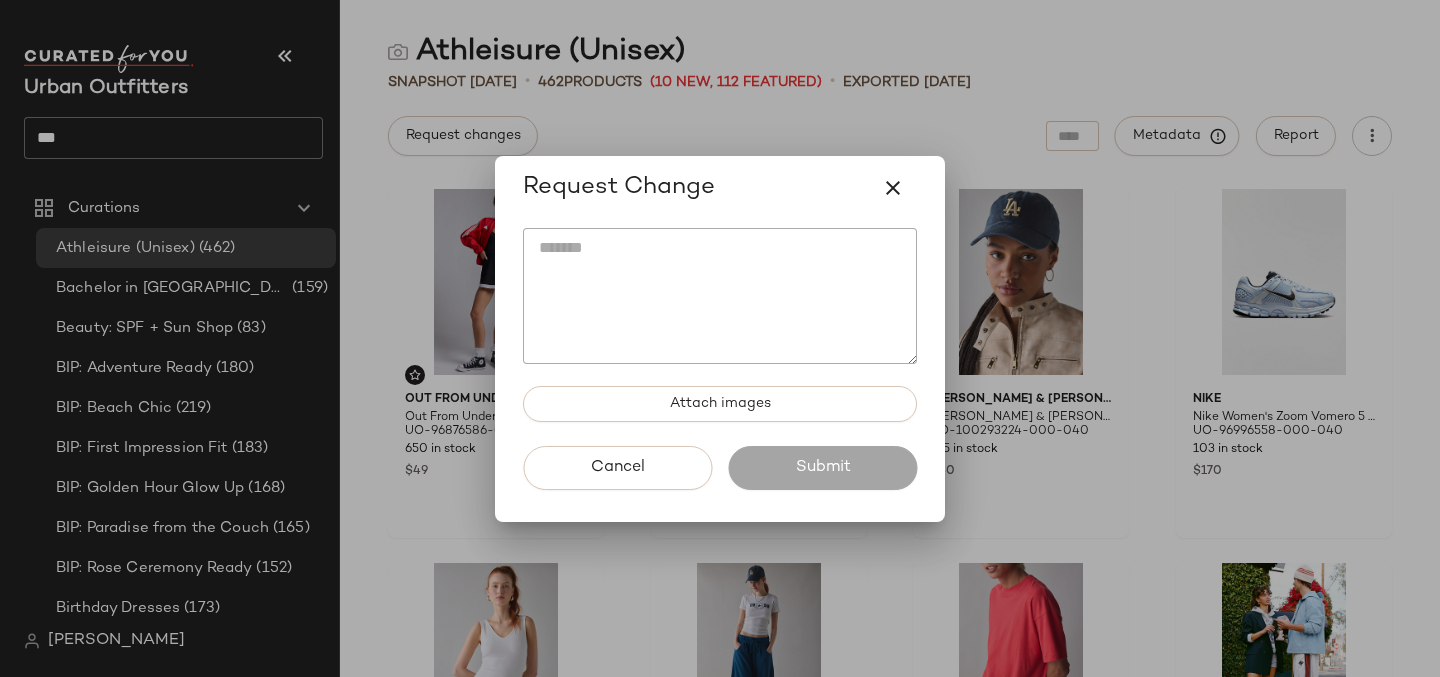 click 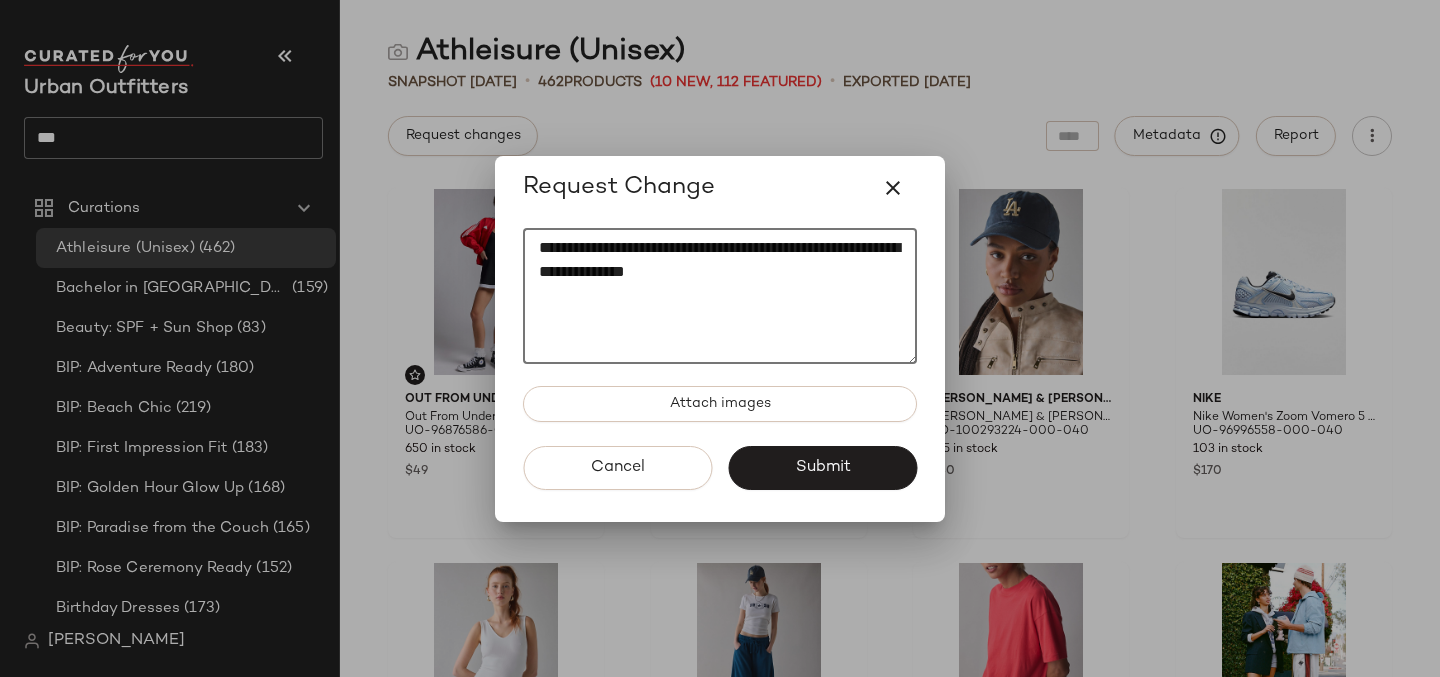 paste on "**********" 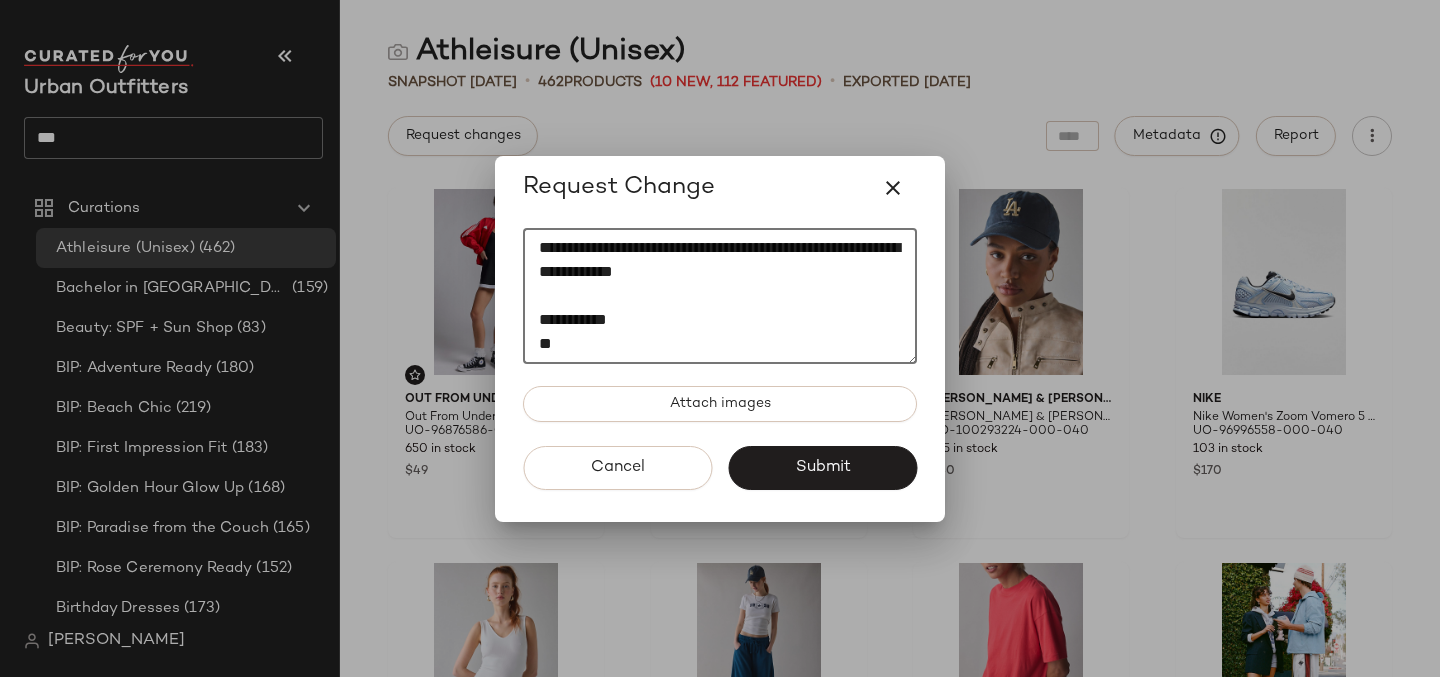 scroll, scrollTop: 12, scrollLeft: 0, axis: vertical 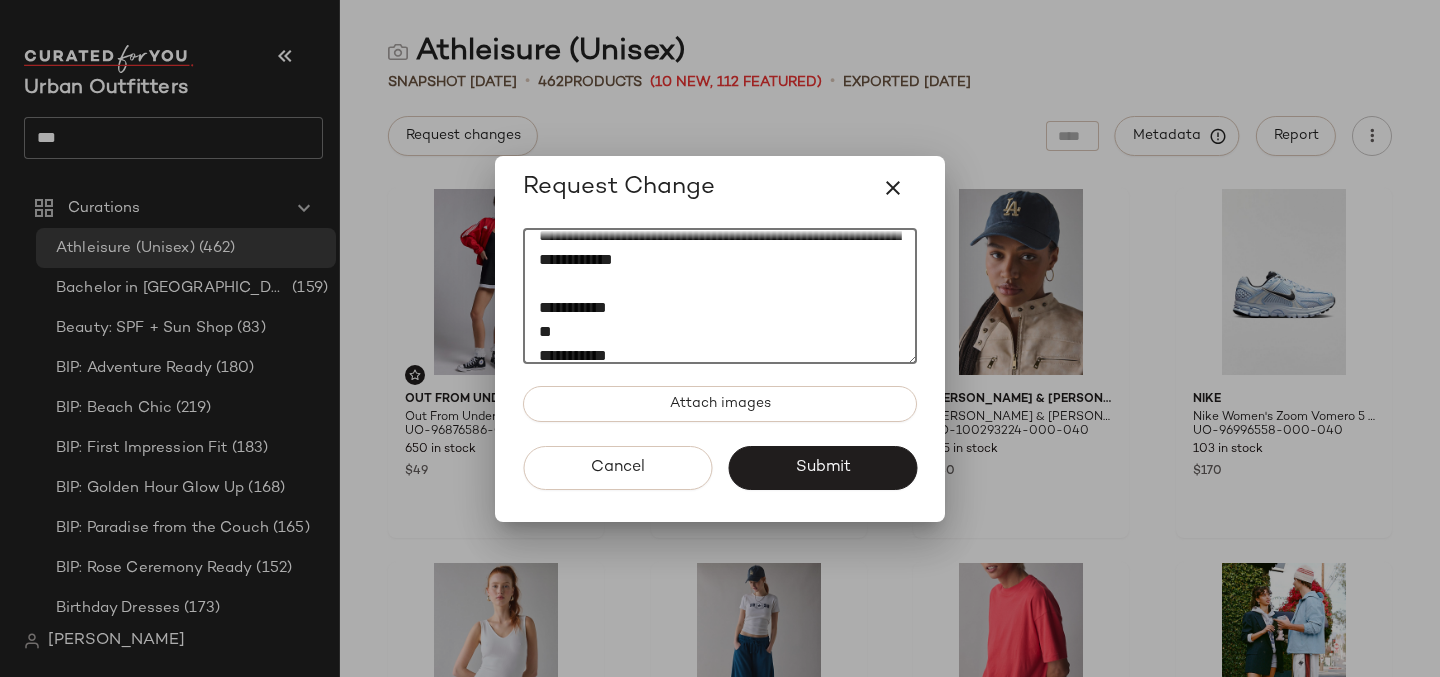 click on "**********" 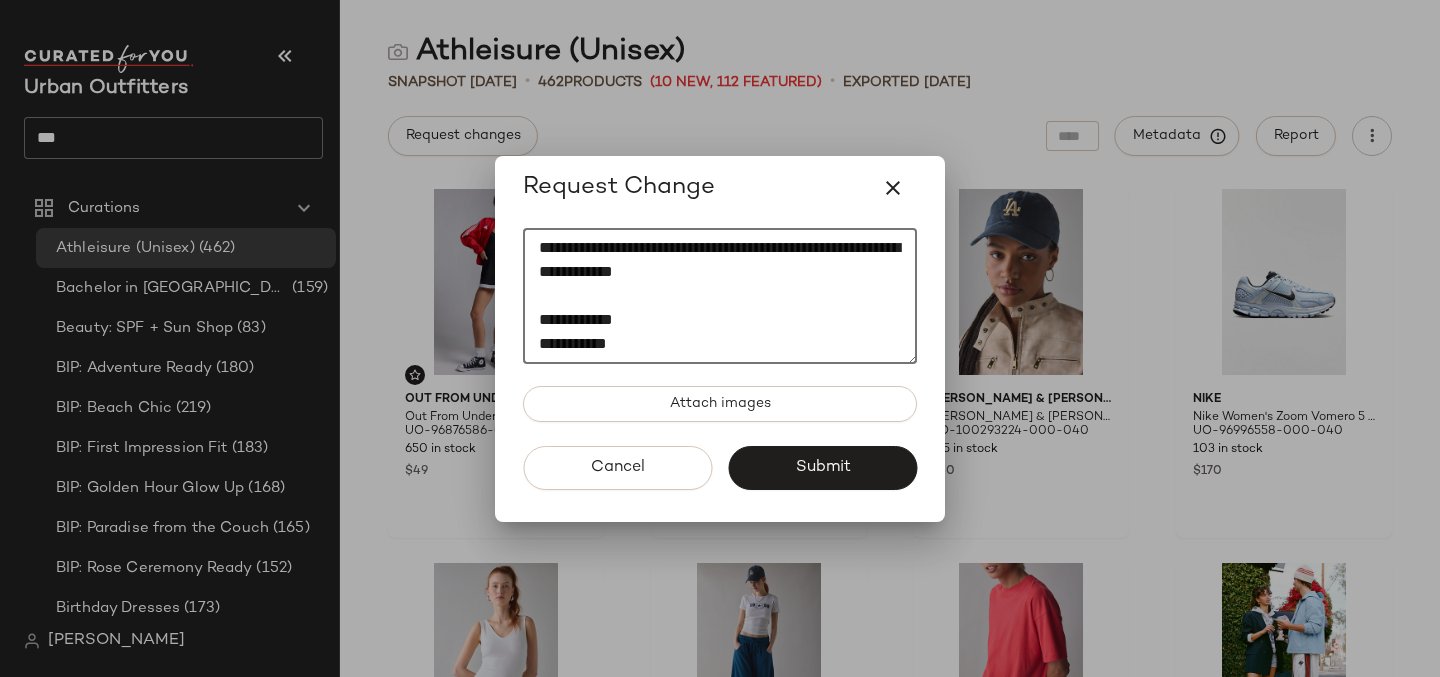scroll, scrollTop: 0, scrollLeft: 0, axis: both 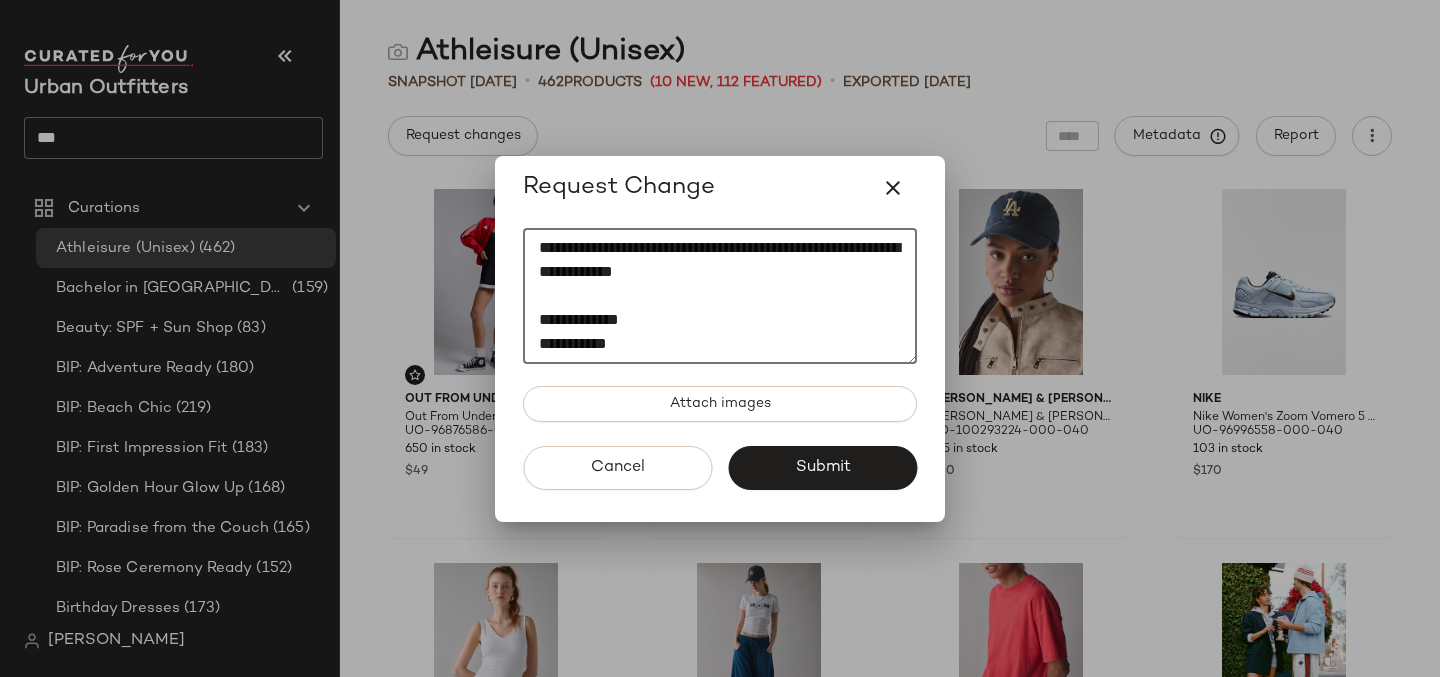click on "**********" 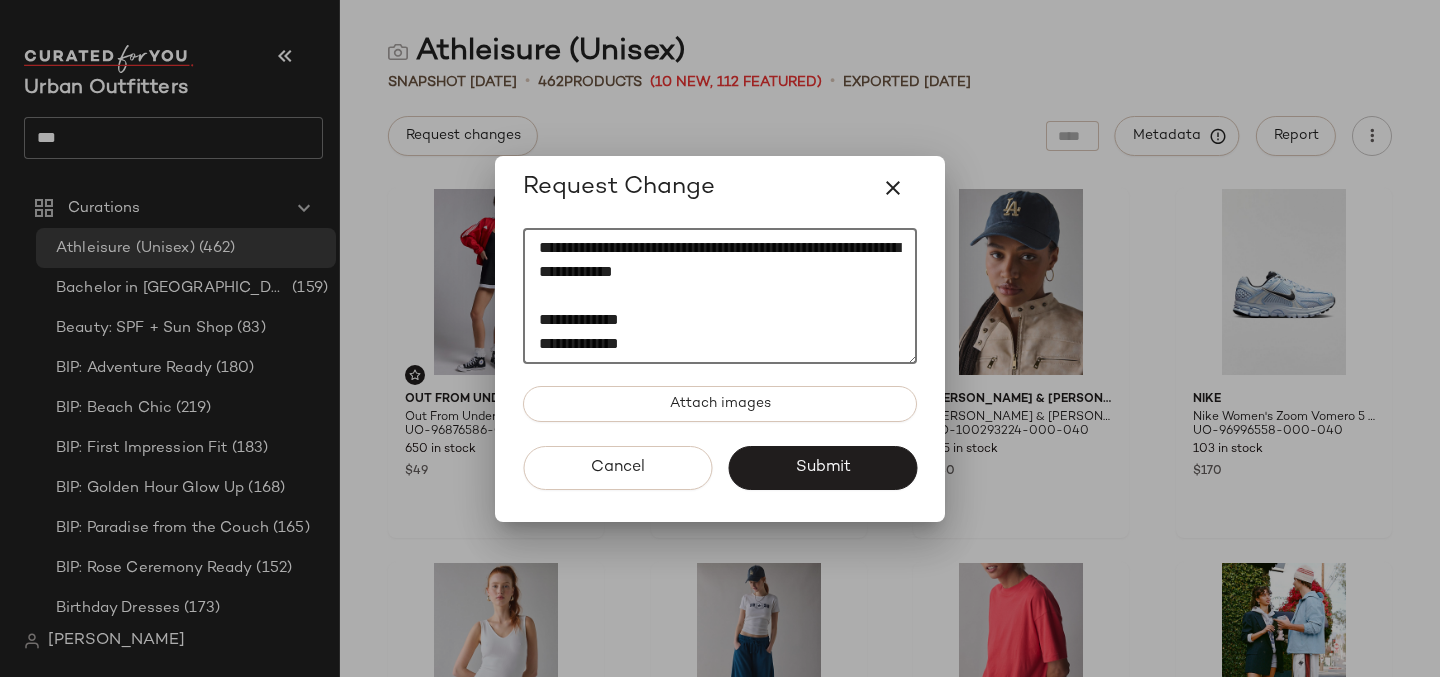 scroll, scrollTop: 36, scrollLeft: 0, axis: vertical 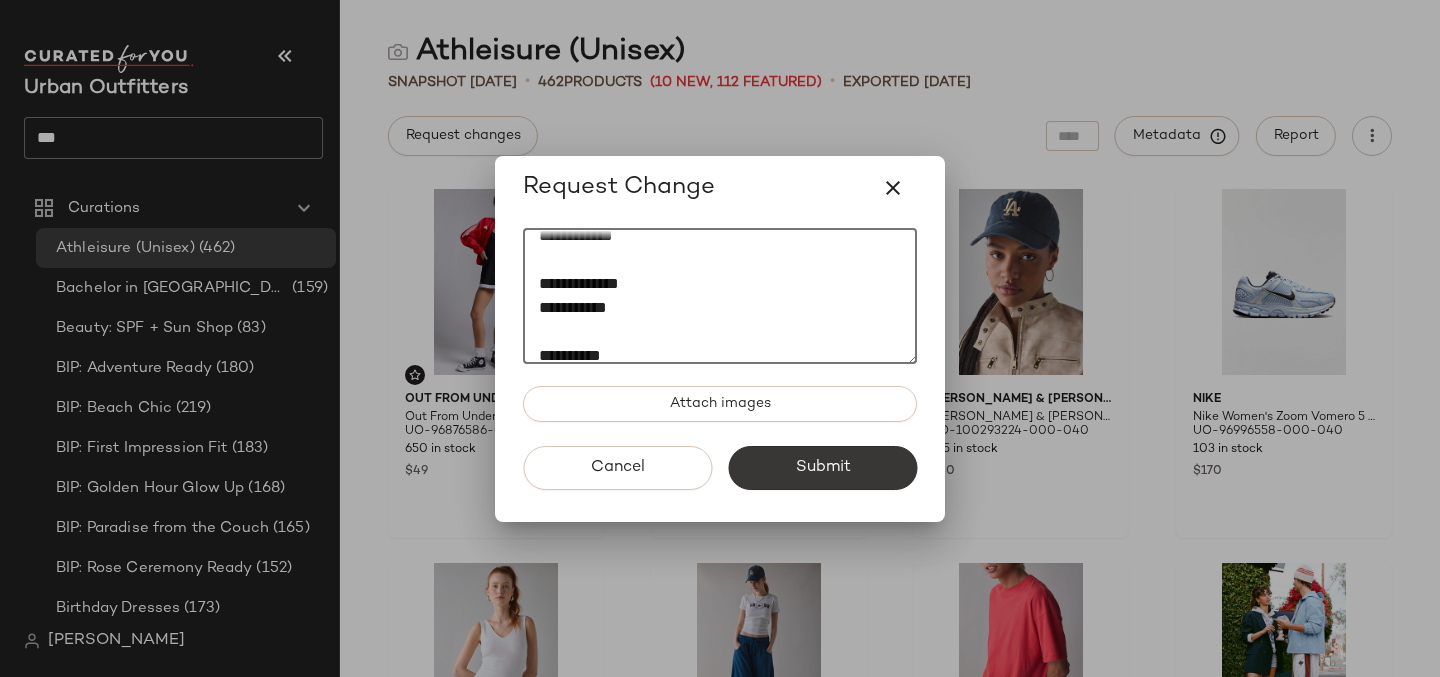 type on "**********" 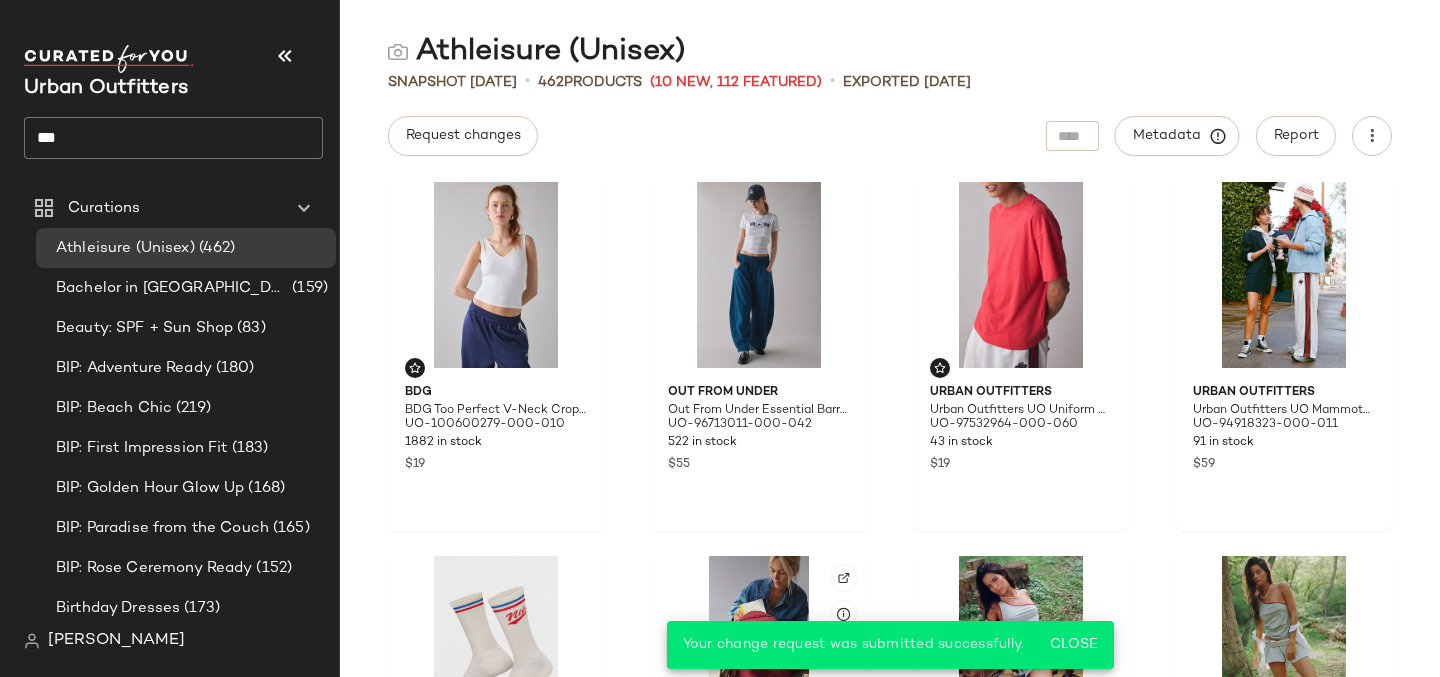 scroll, scrollTop: 352, scrollLeft: 0, axis: vertical 